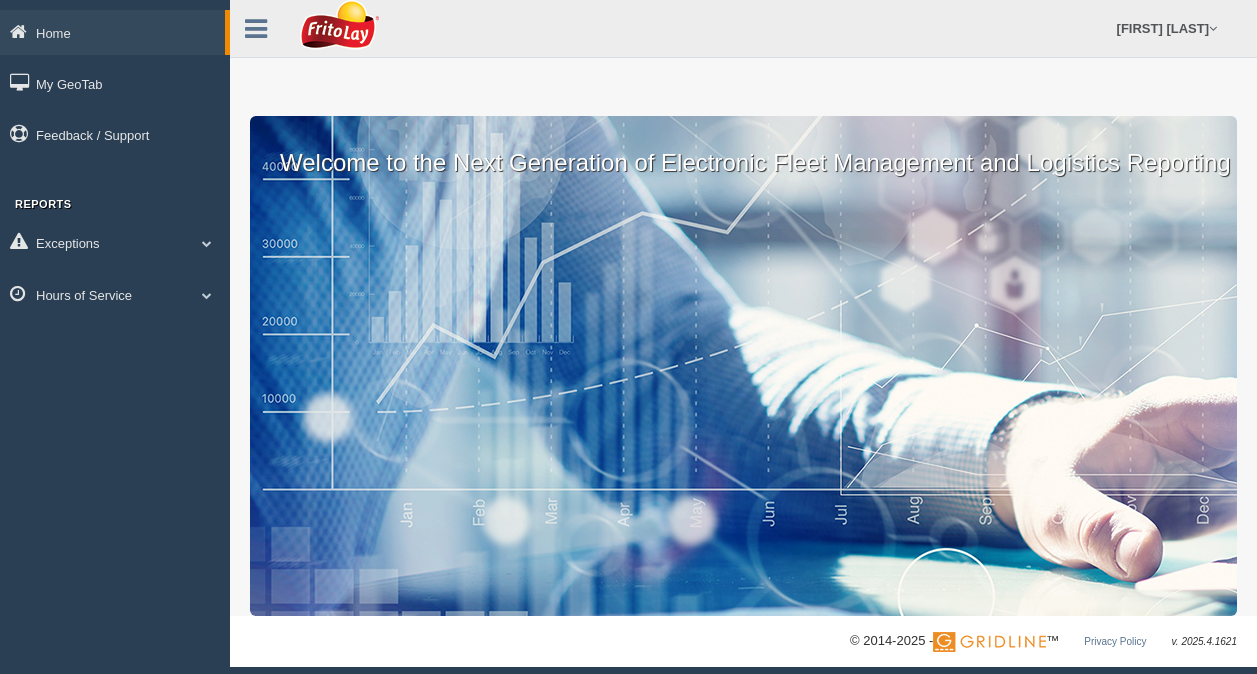 scroll, scrollTop: 0, scrollLeft: 0, axis: both 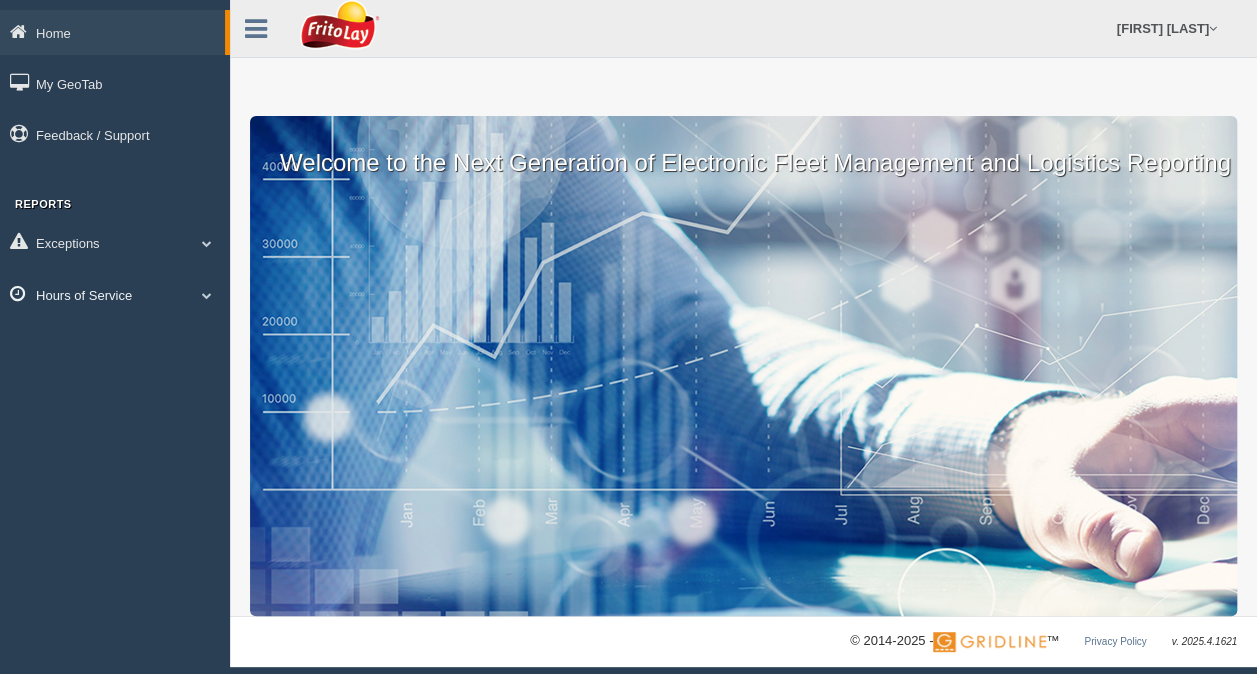 click at bounding box center (207, 295) 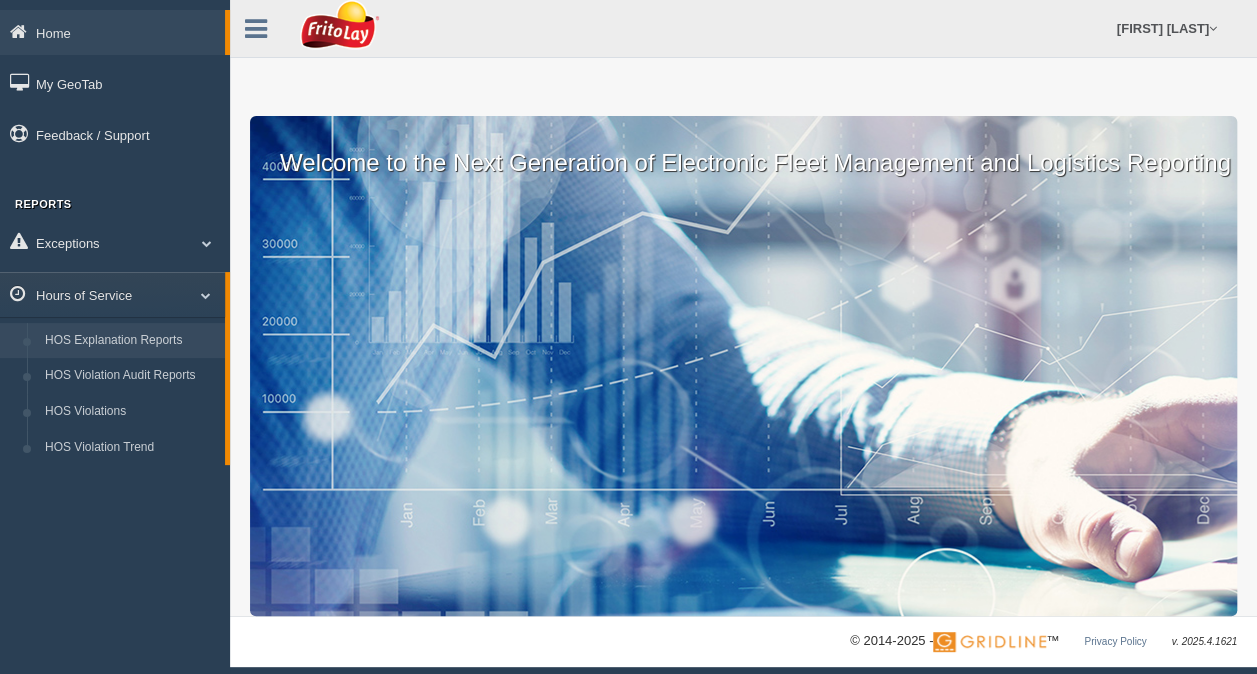 click on "HOS Explanation Reports" at bounding box center [130, 341] 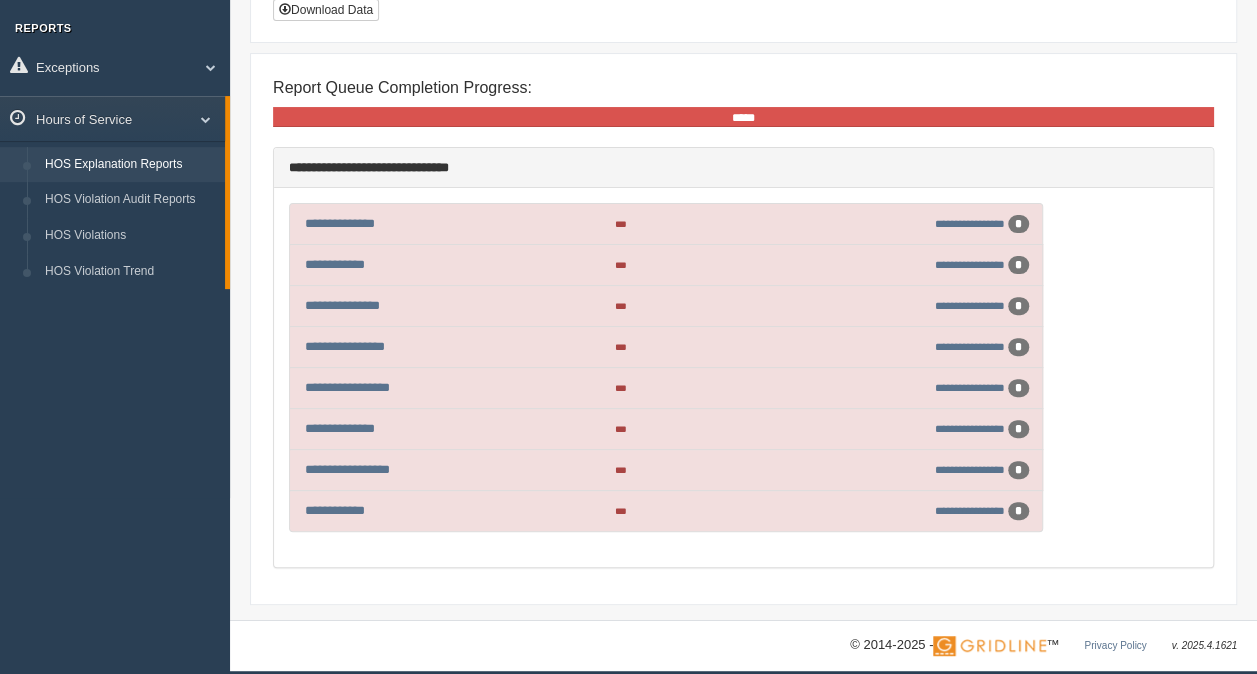 scroll, scrollTop: 182, scrollLeft: 0, axis: vertical 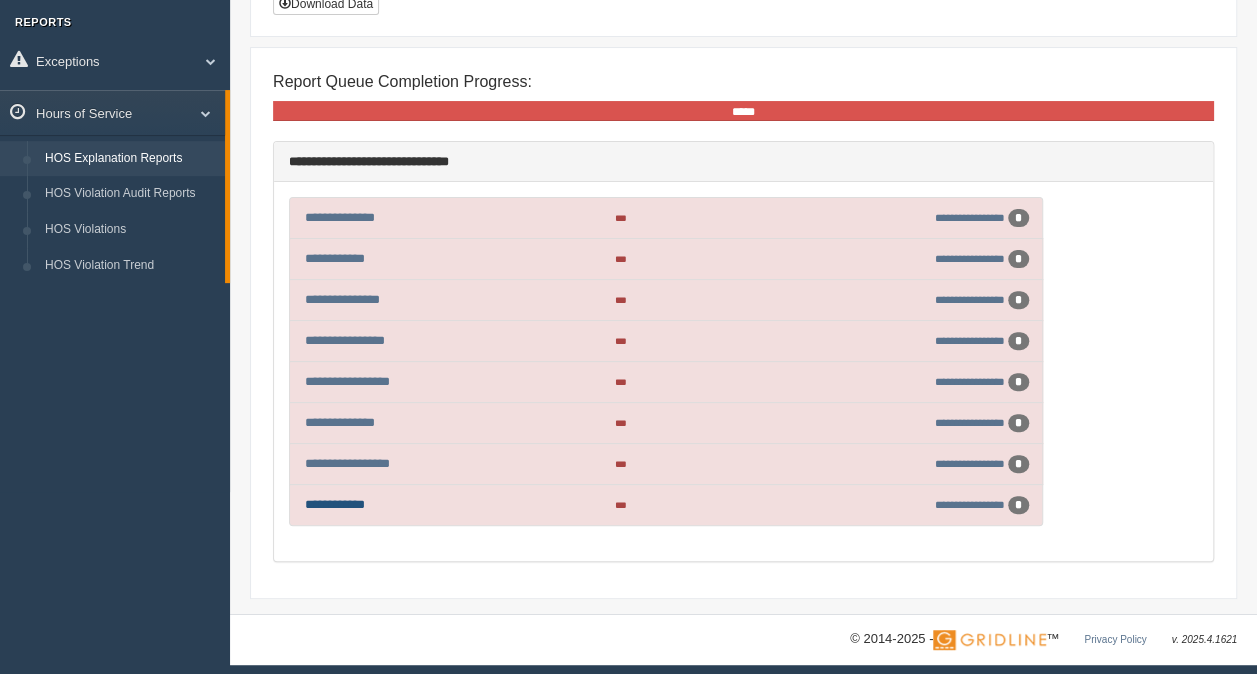click on "**********" at bounding box center [335, 504] 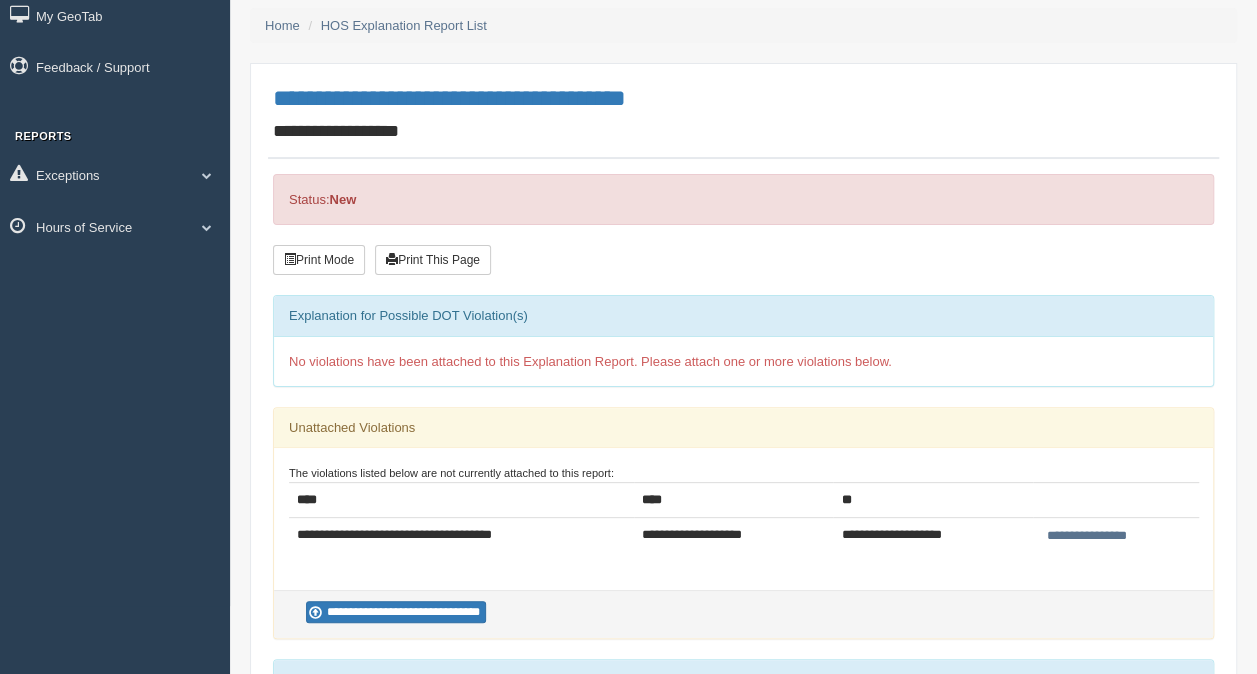 scroll, scrollTop: 100, scrollLeft: 0, axis: vertical 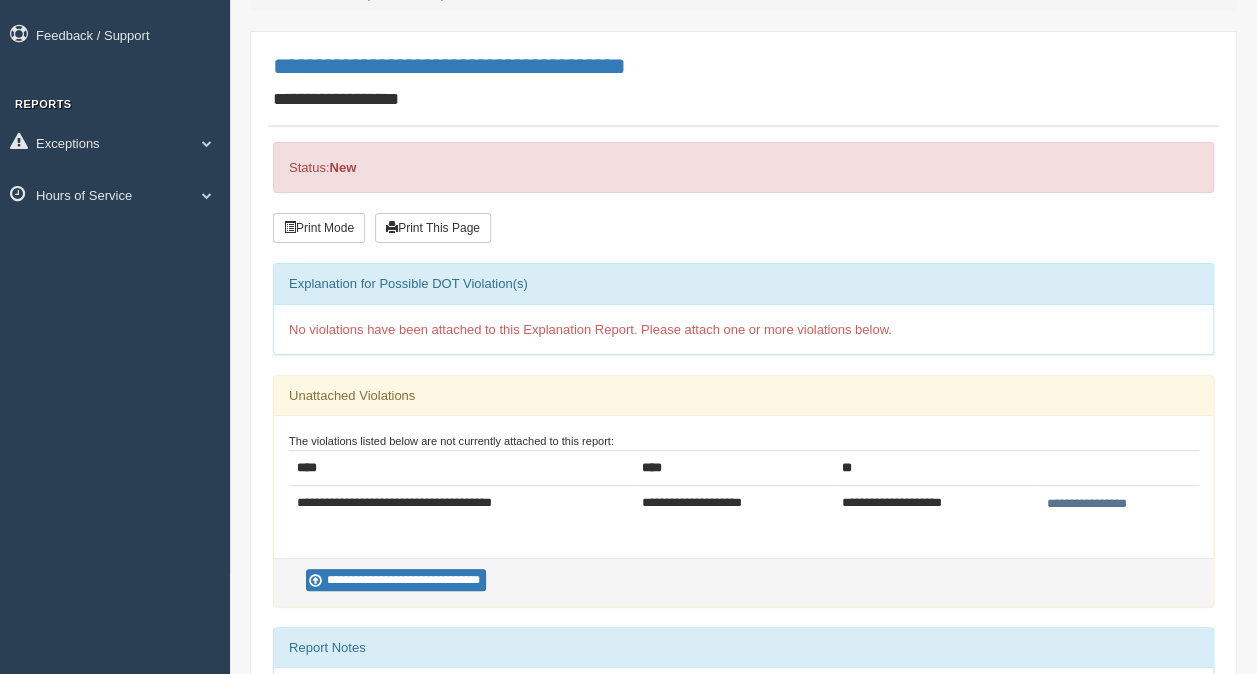 click on "**********" at bounding box center (1087, 504) 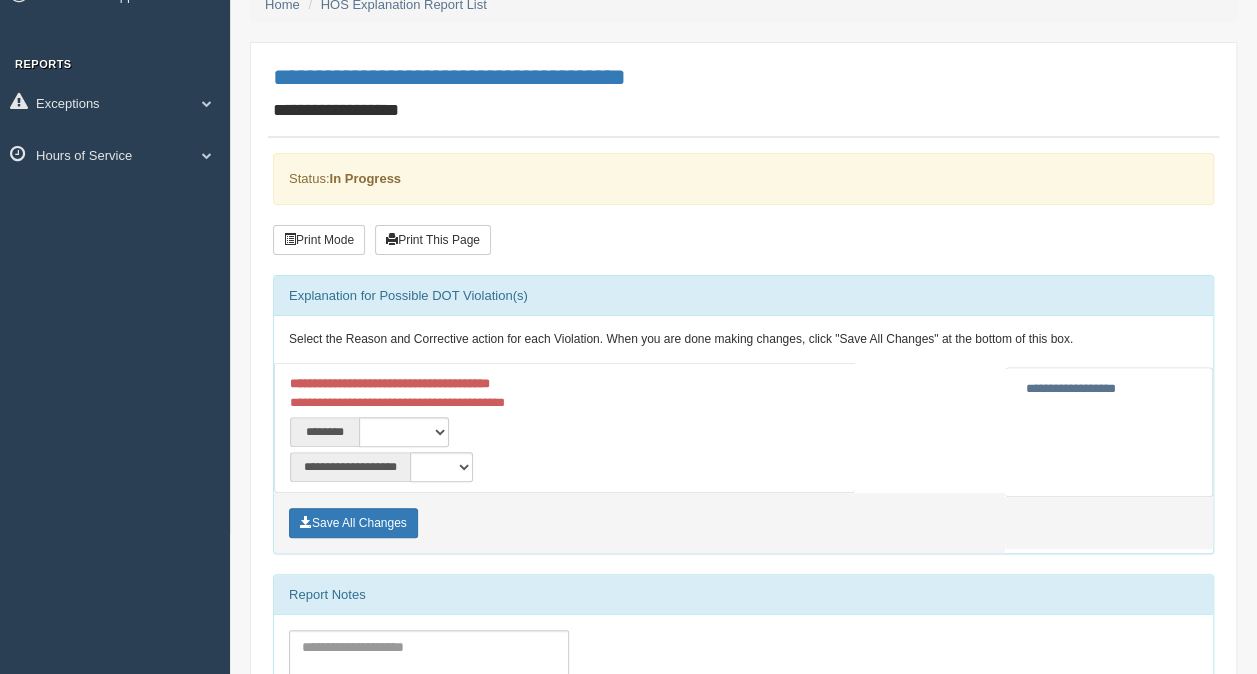 scroll, scrollTop: 200, scrollLeft: 0, axis: vertical 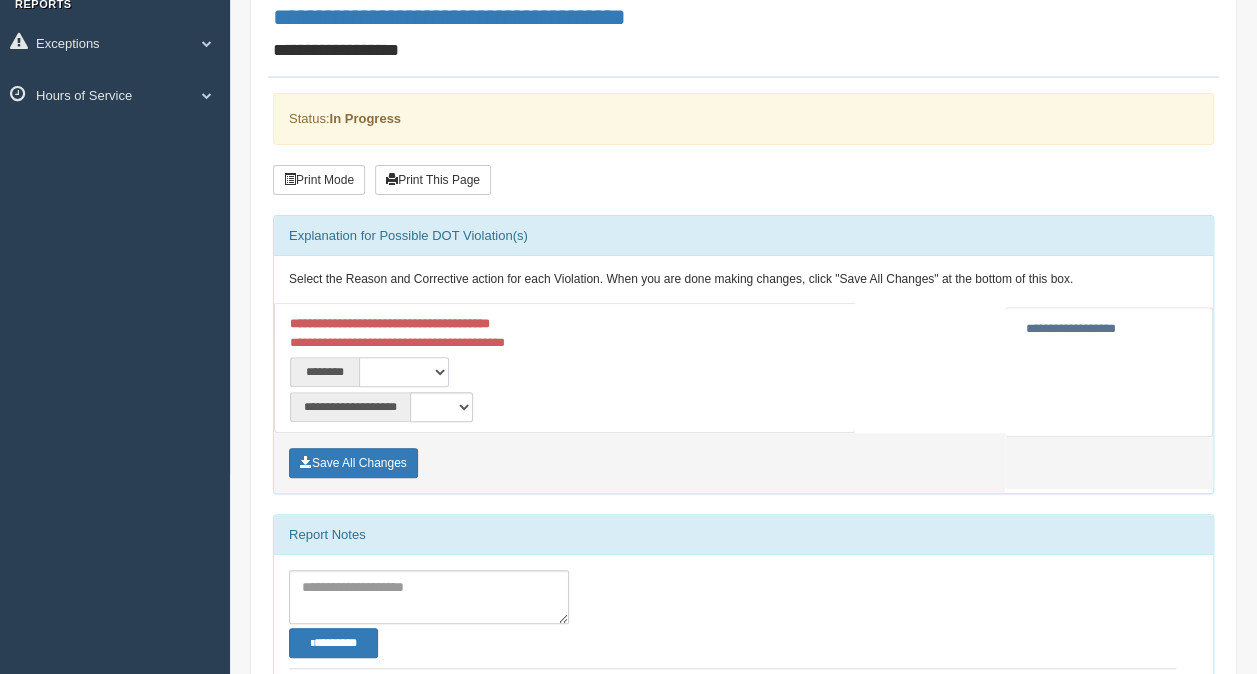 click on "**********" at bounding box center (404, 372) 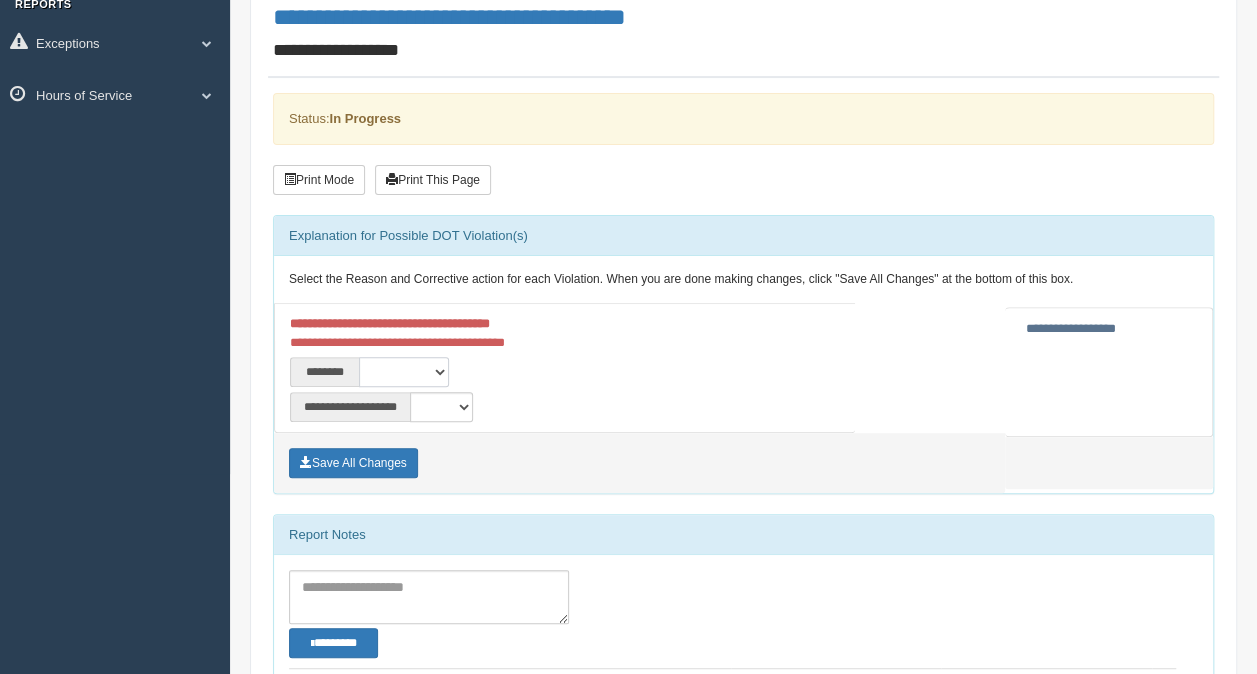 select on "****" 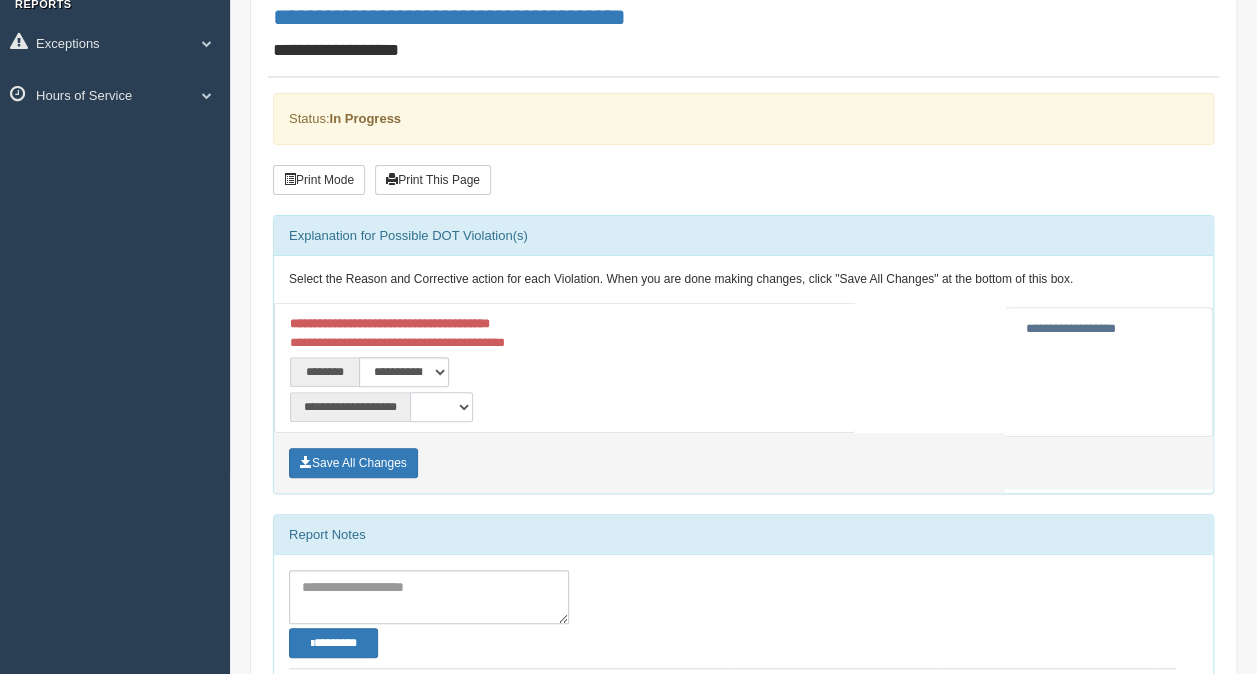 click on "**********" at bounding box center [441, 407] 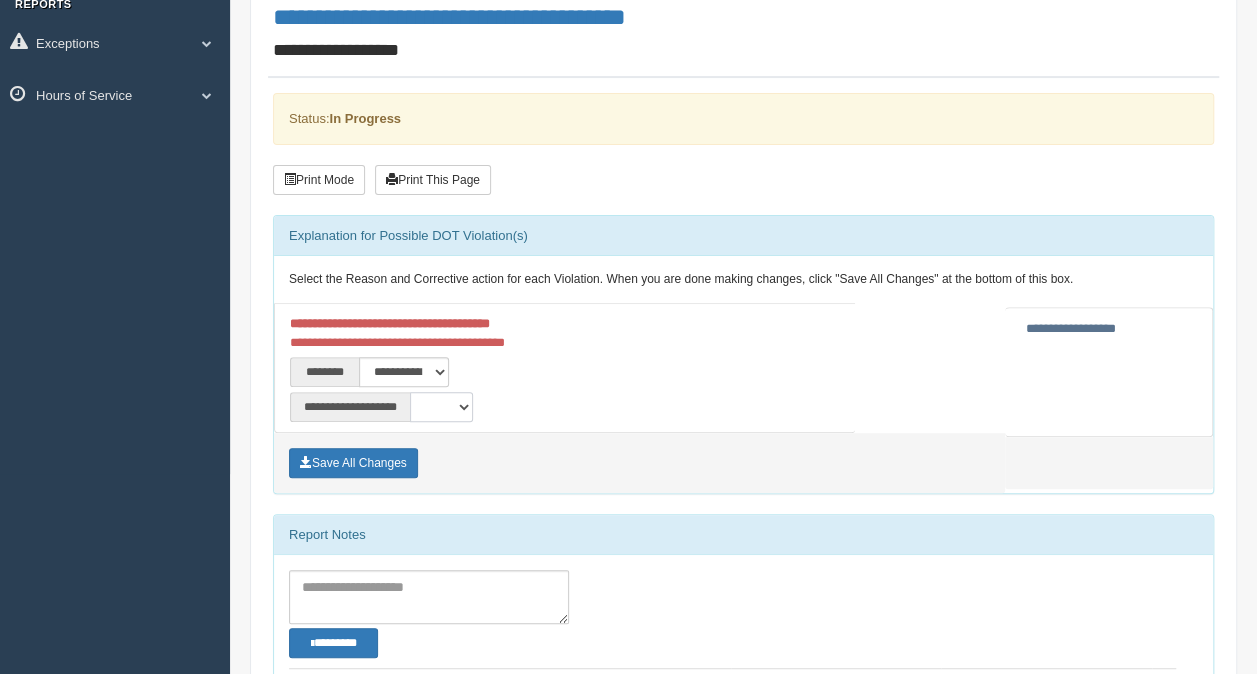 select on "**" 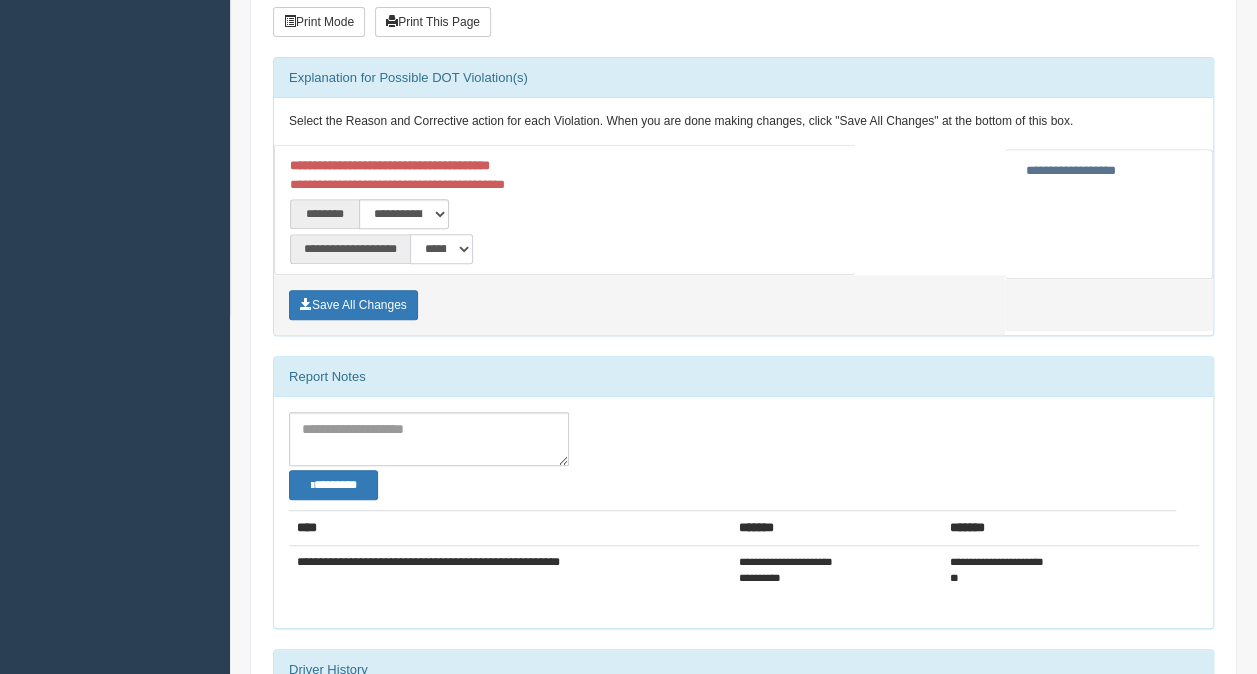 scroll, scrollTop: 390, scrollLeft: 0, axis: vertical 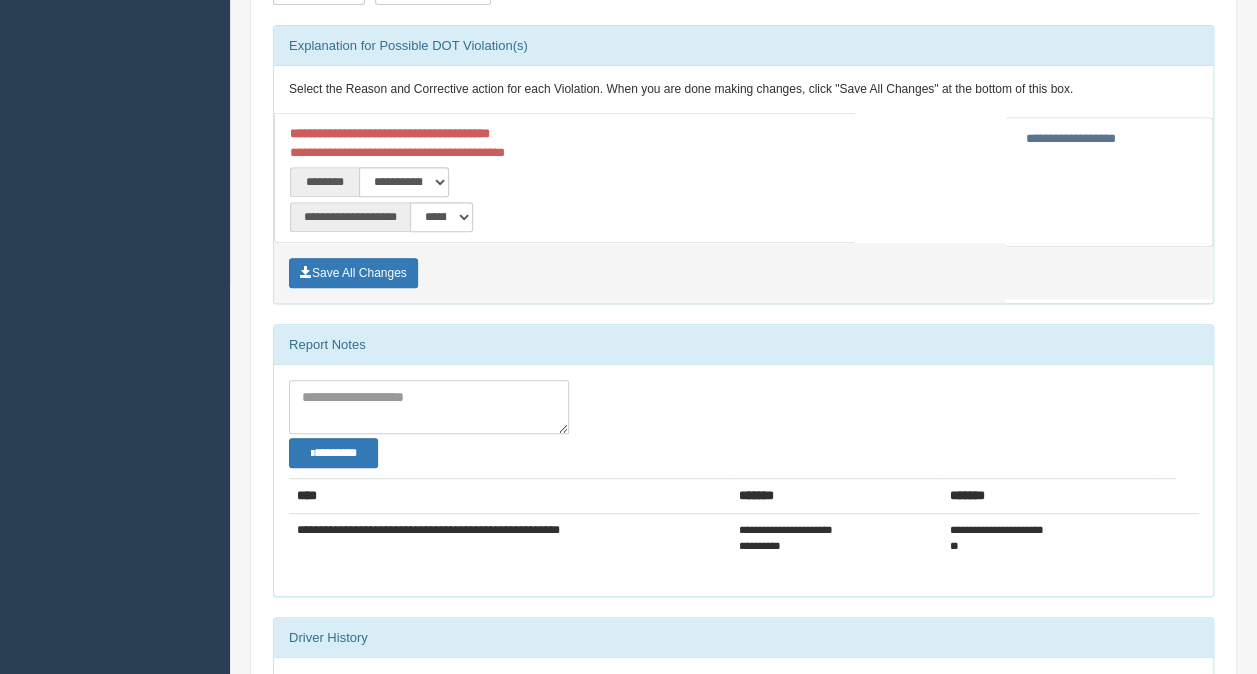 click at bounding box center [429, 407] 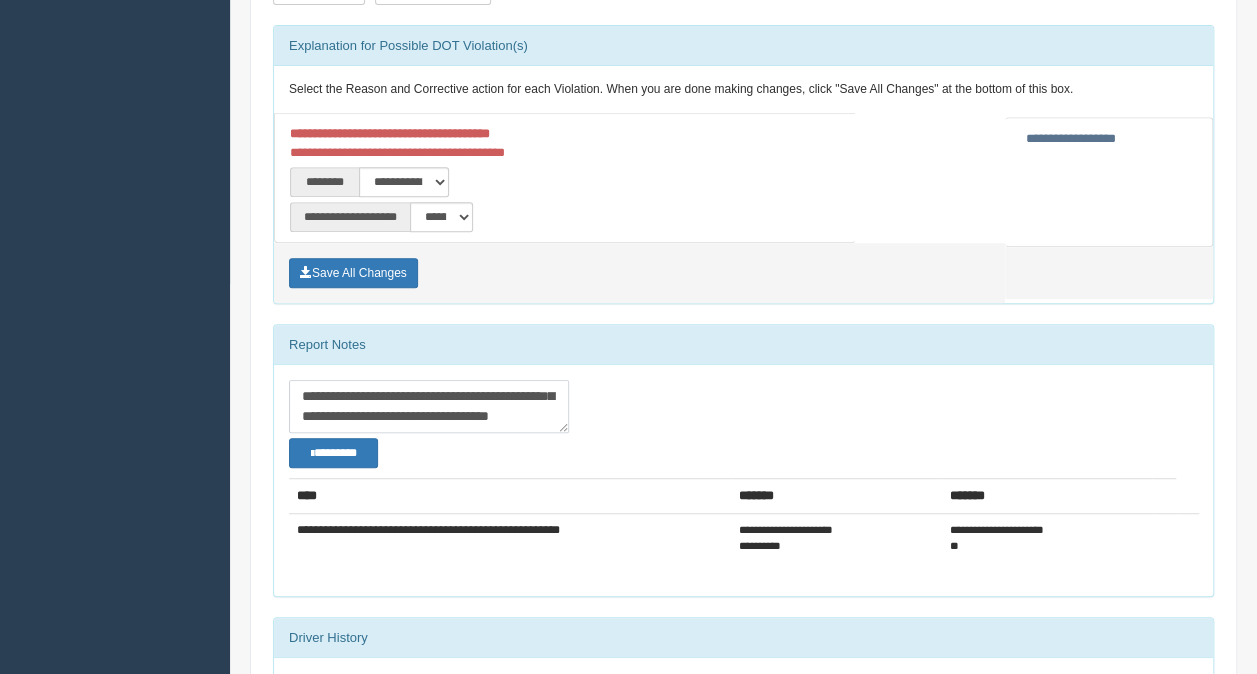 scroll, scrollTop: 52, scrollLeft: 0, axis: vertical 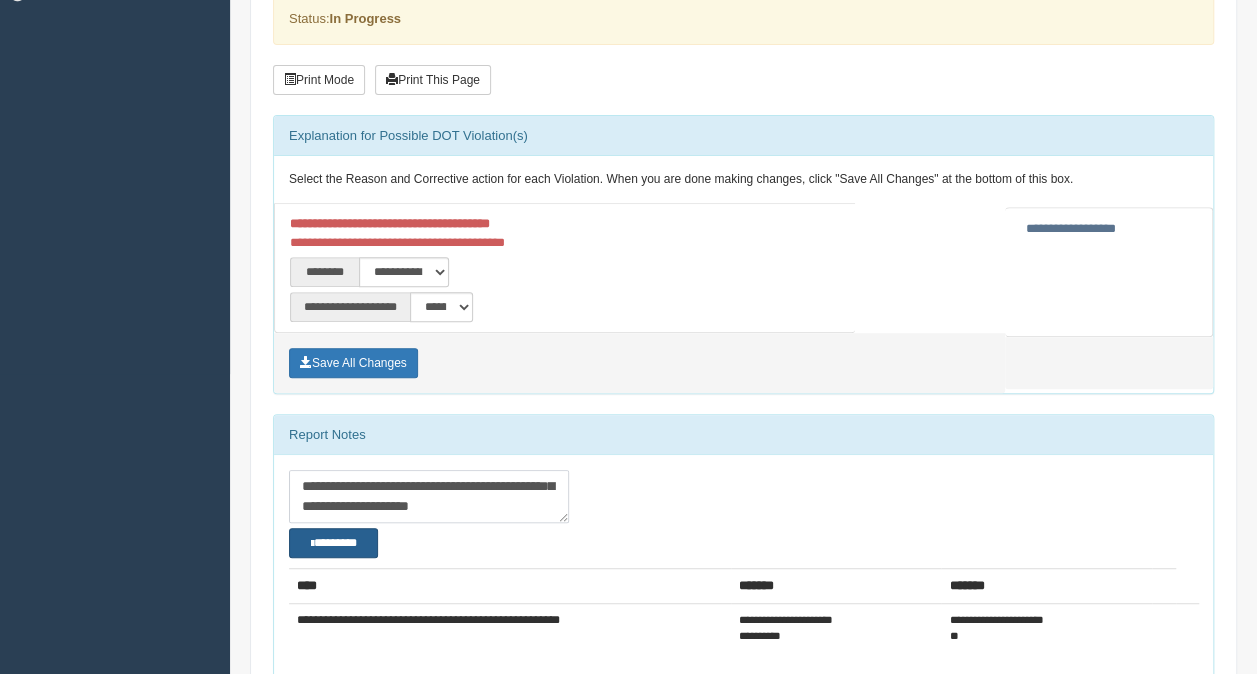 type on "**********" 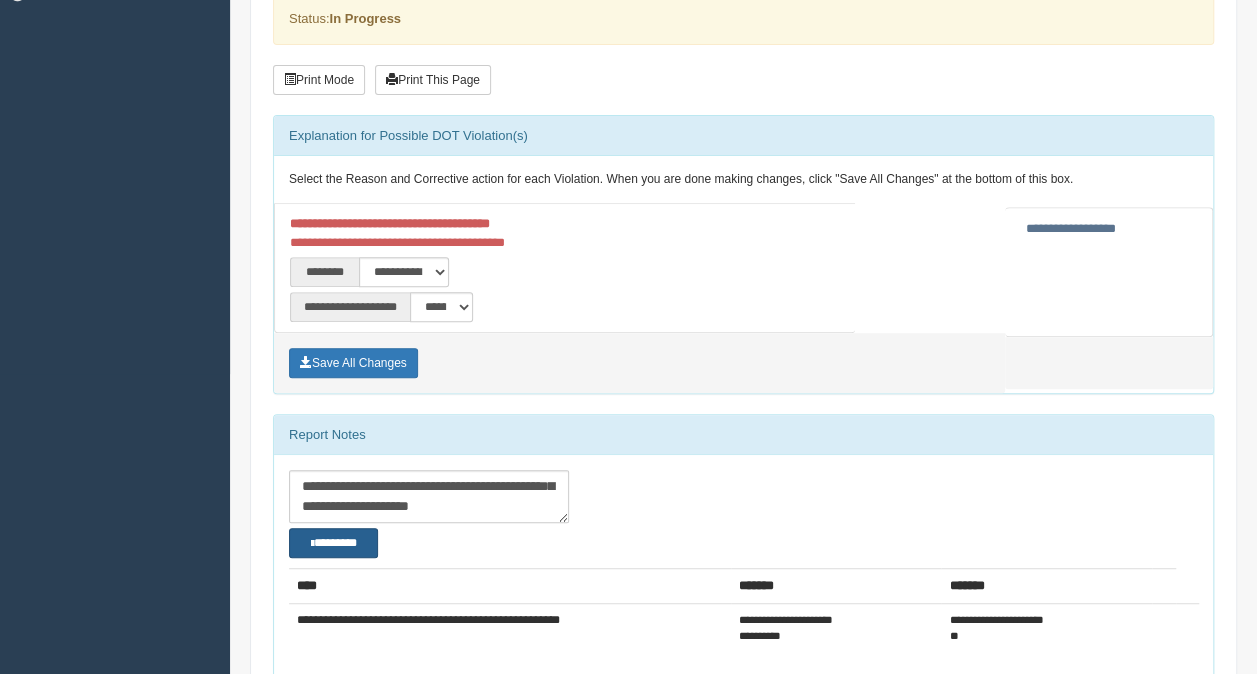 click on "********" at bounding box center [333, 542] 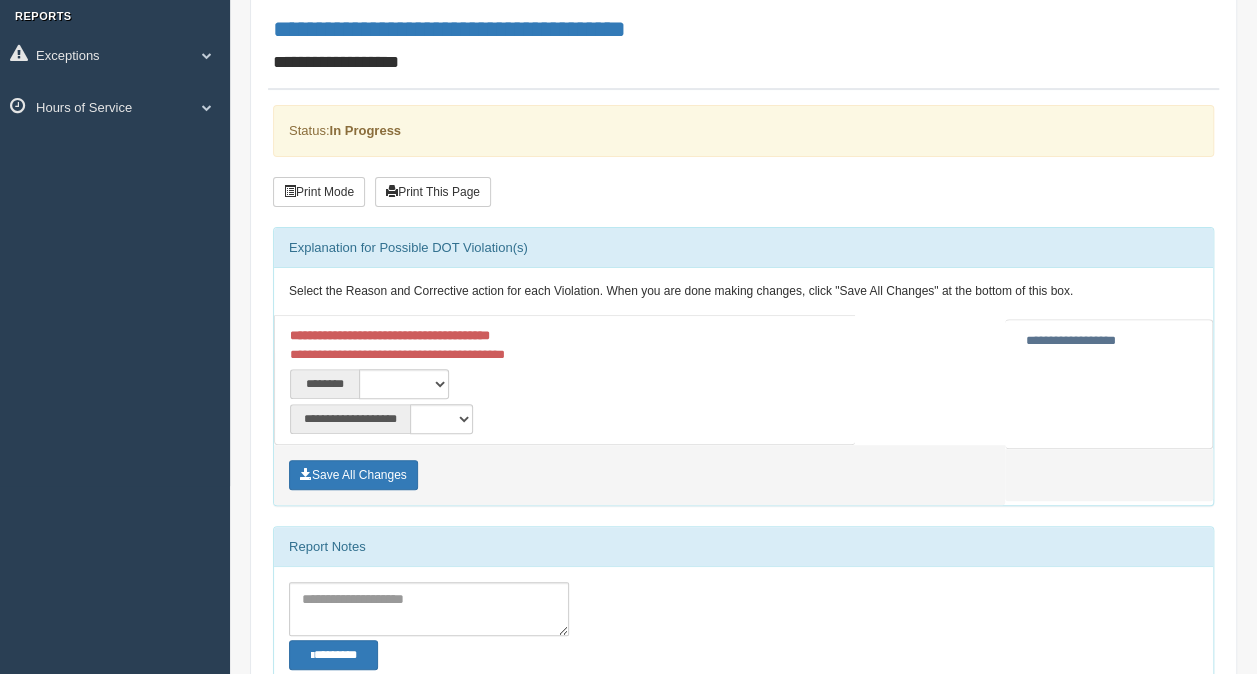 scroll, scrollTop: 200, scrollLeft: 0, axis: vertical 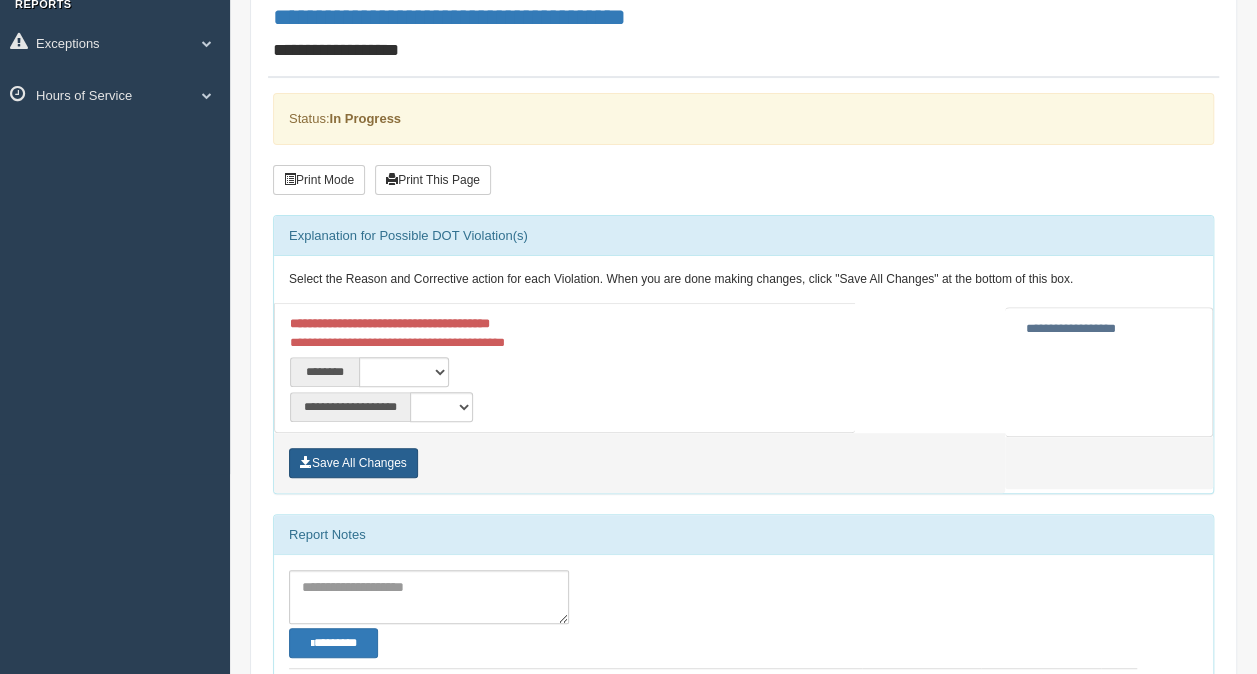 click on "Save All Changes" at bounding box center [353, 463] 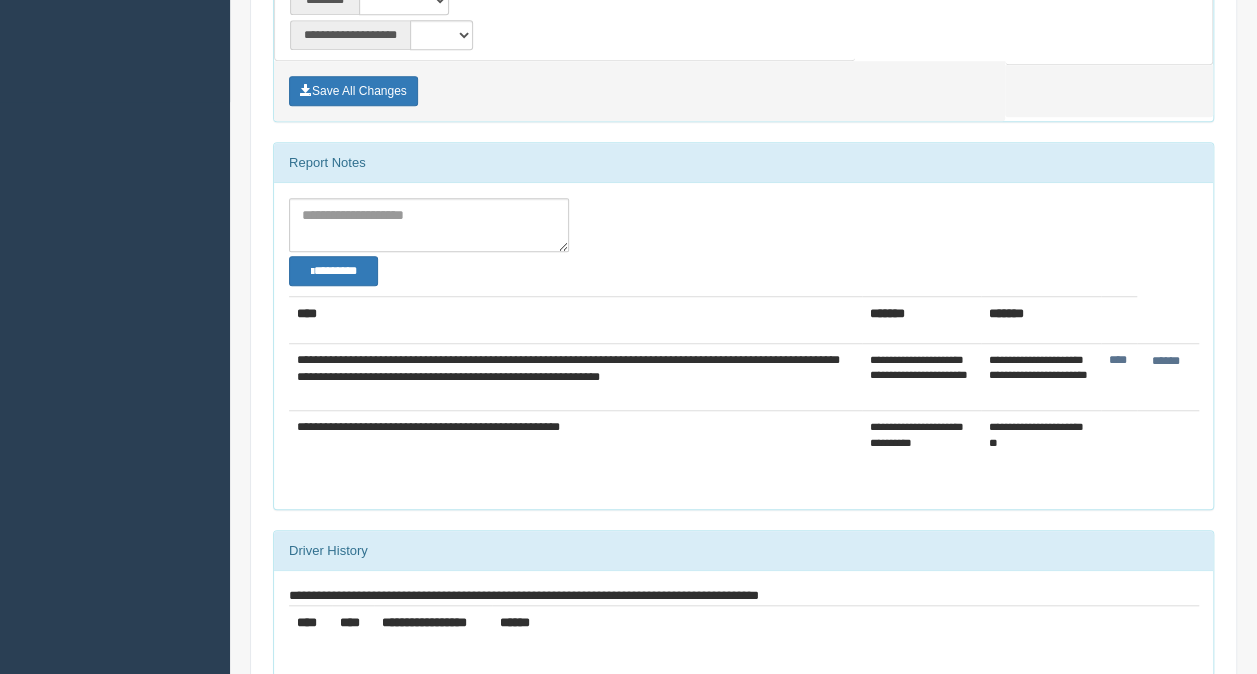 scroll, scrollTop: 600, scrollLeft: 0, axis: vertical 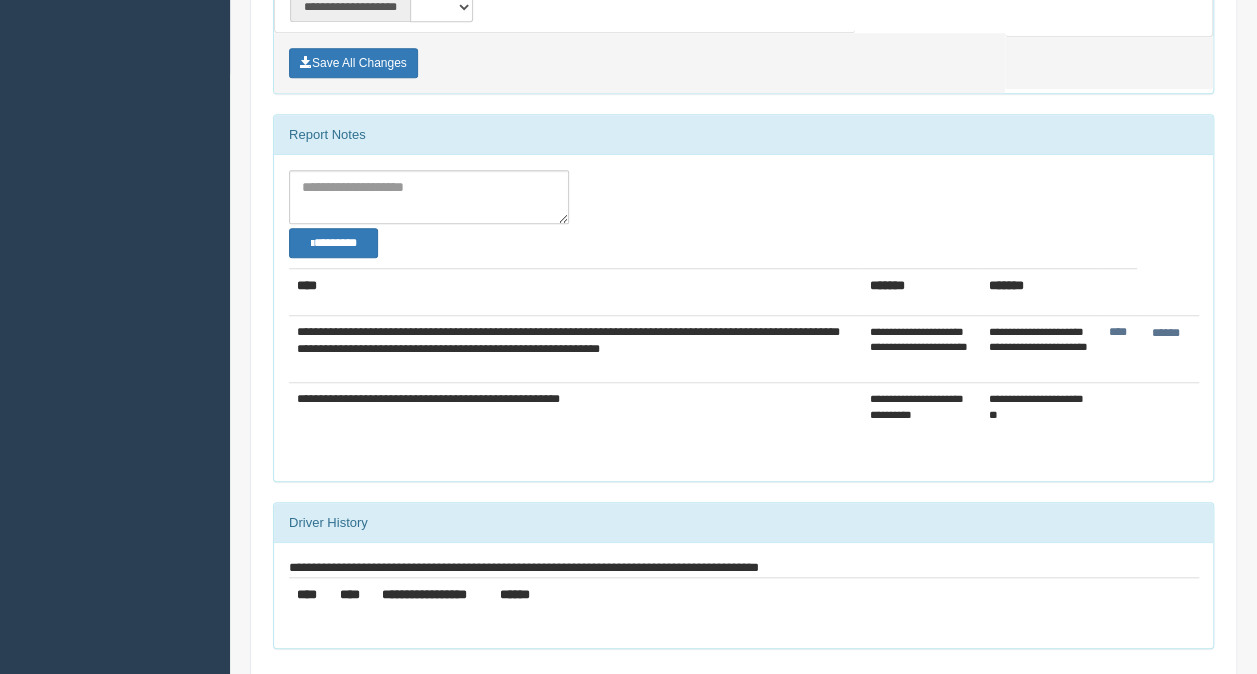 click on "**********" at bounding box center [922, 349] 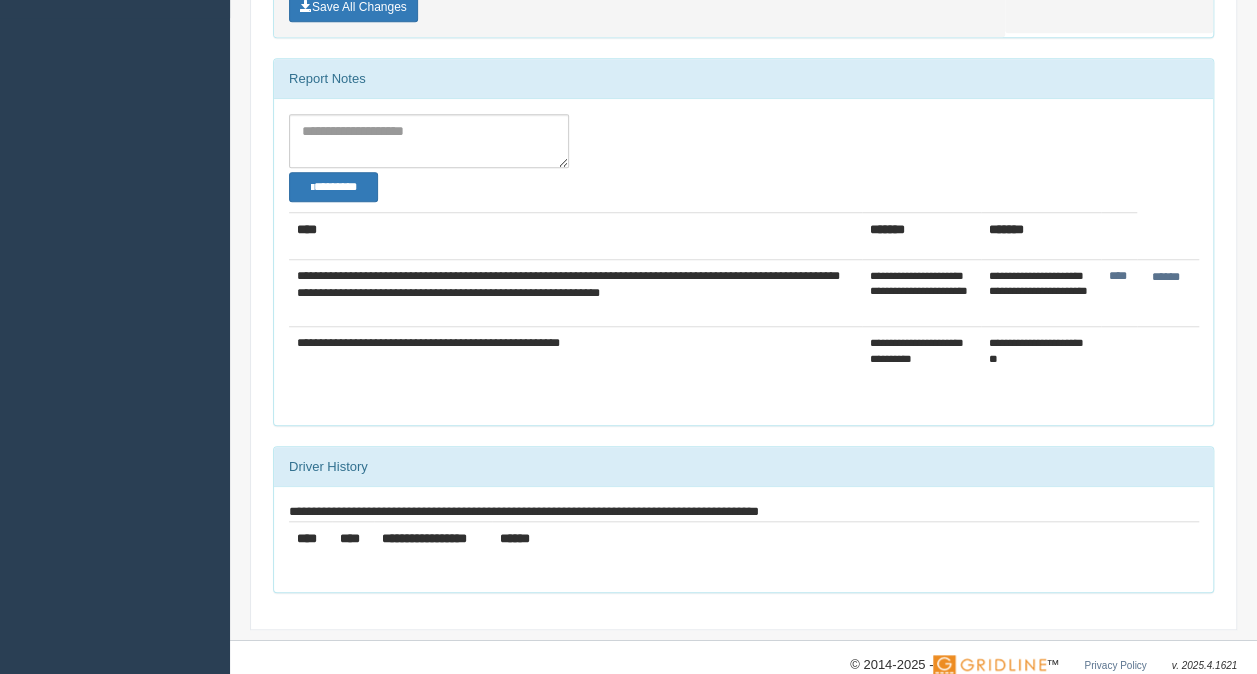 scroll, scrollTop: 684, scrollLeft: 0, axis: vertical 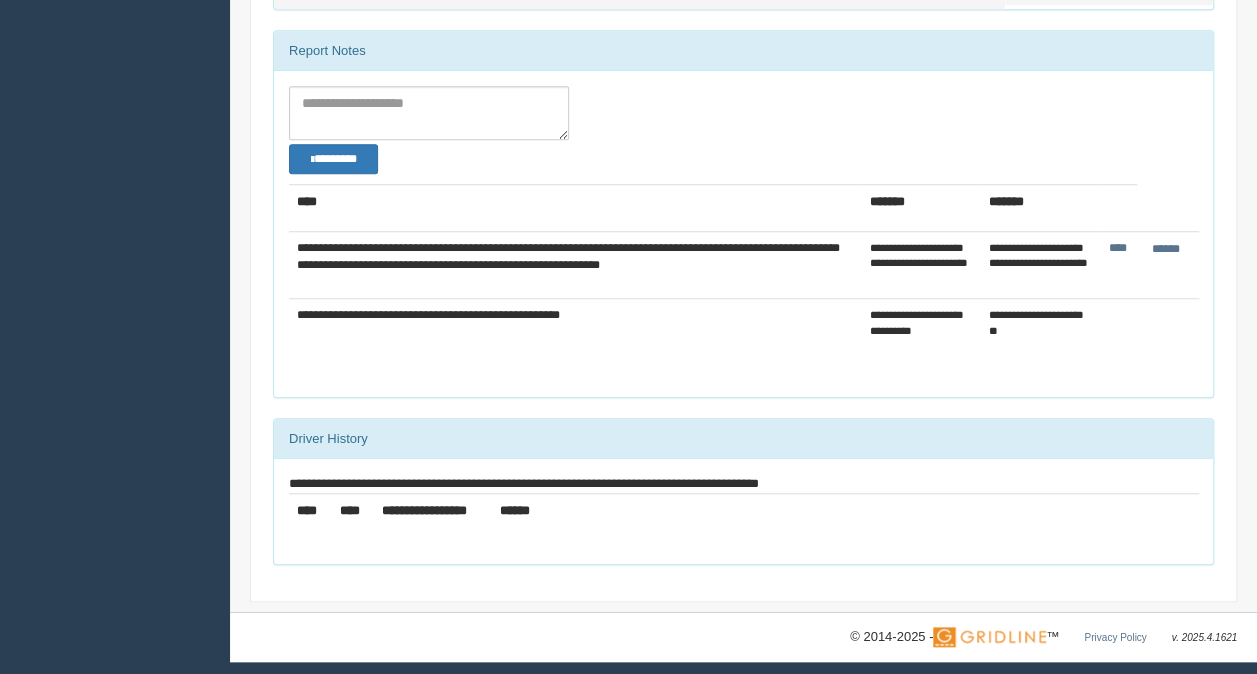 click on "**********" at bounding box center (1041, 330) 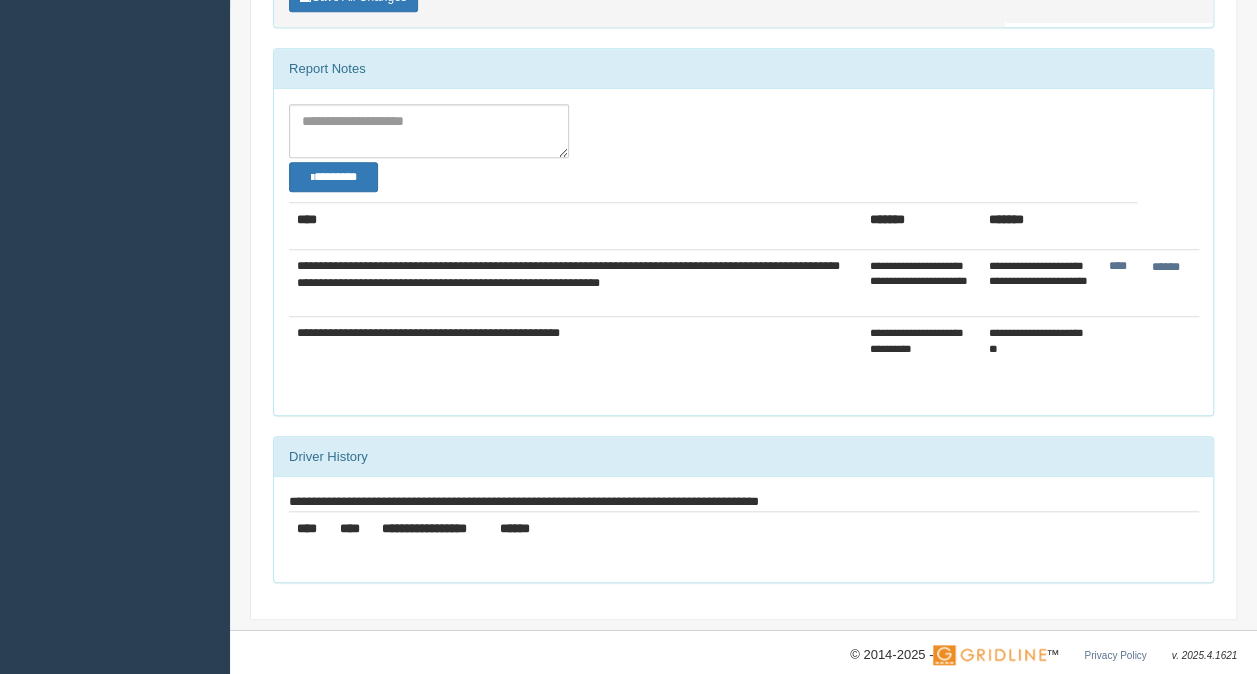scroll, scrollTop: 684, scrollLeft: 0, axis: vertical 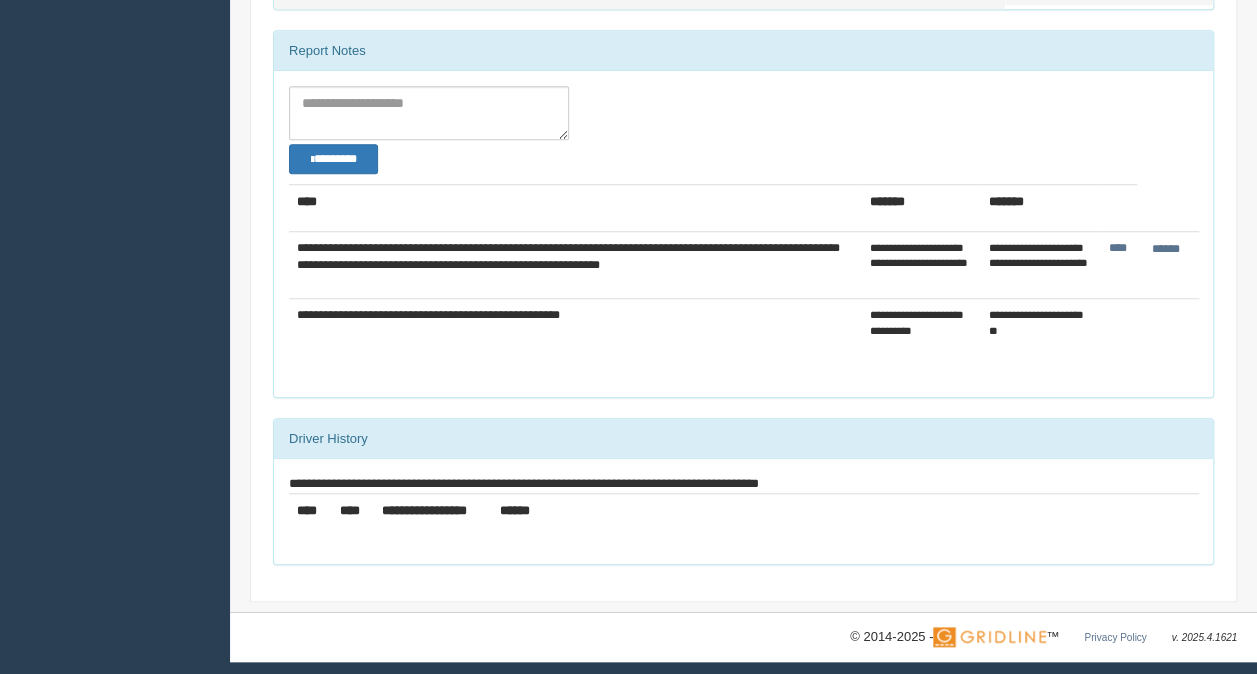 click on "**********" at bounding box center [575, 265] 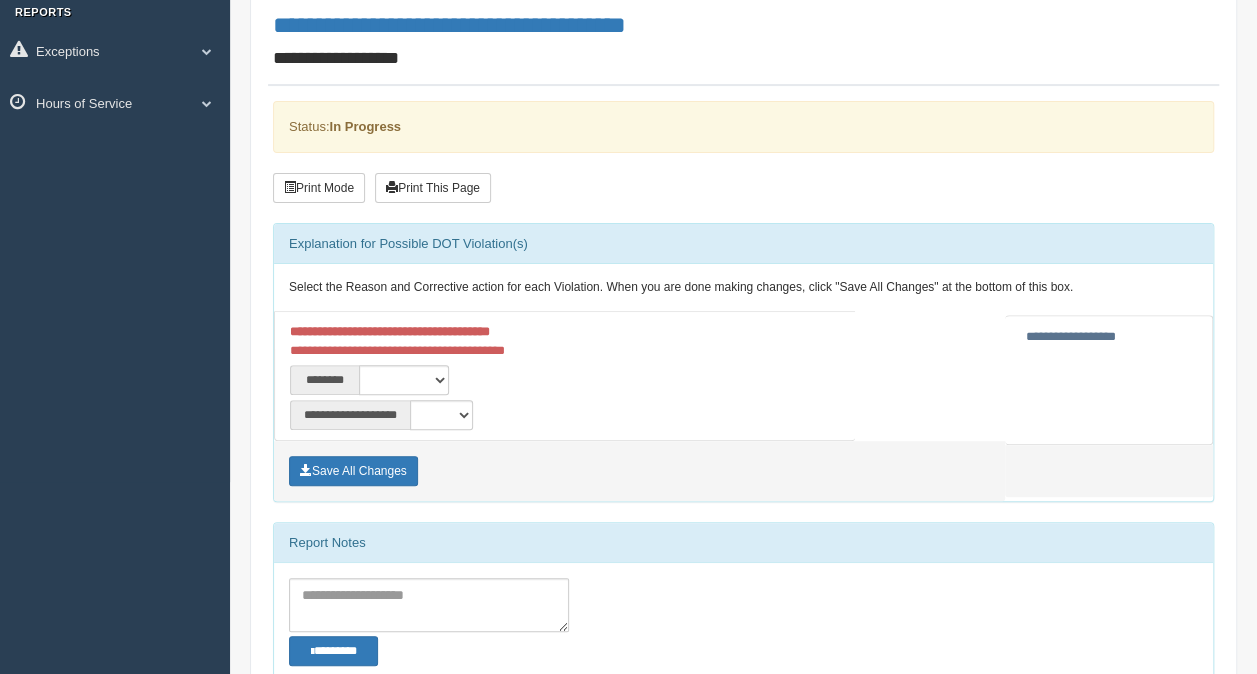 scroll, scrollTop: 0, scrollLeft: 0, axis: both 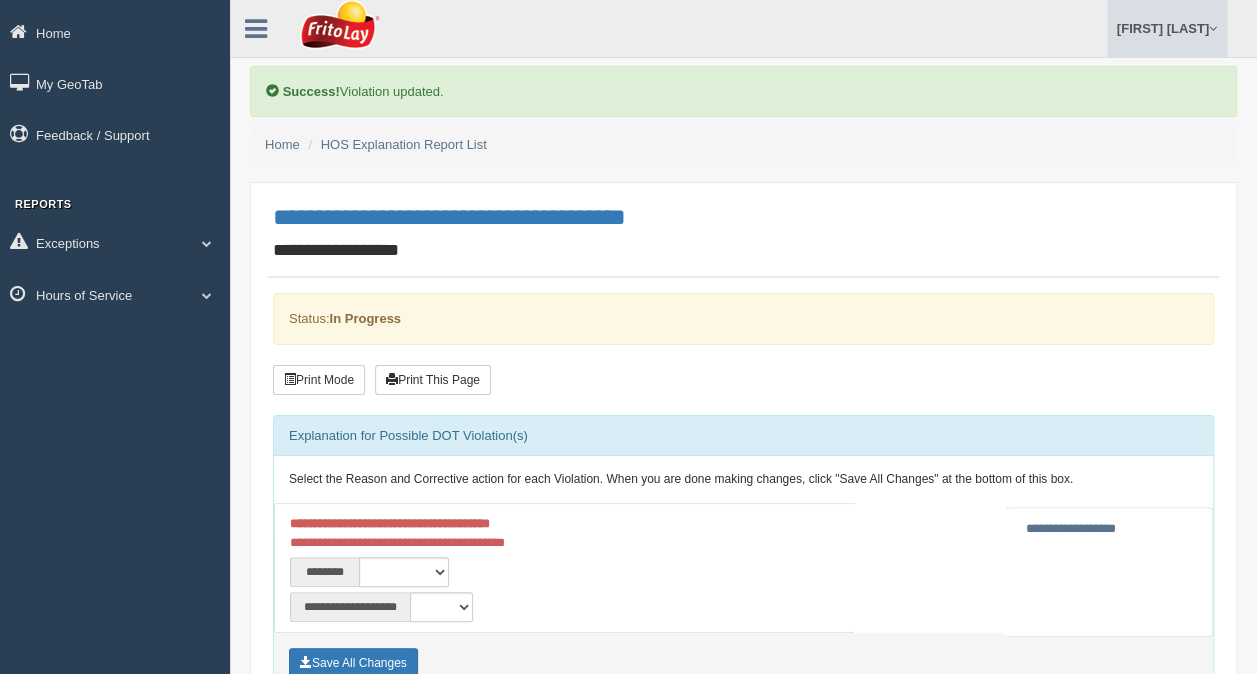 click at bounding box center (1213, 28) 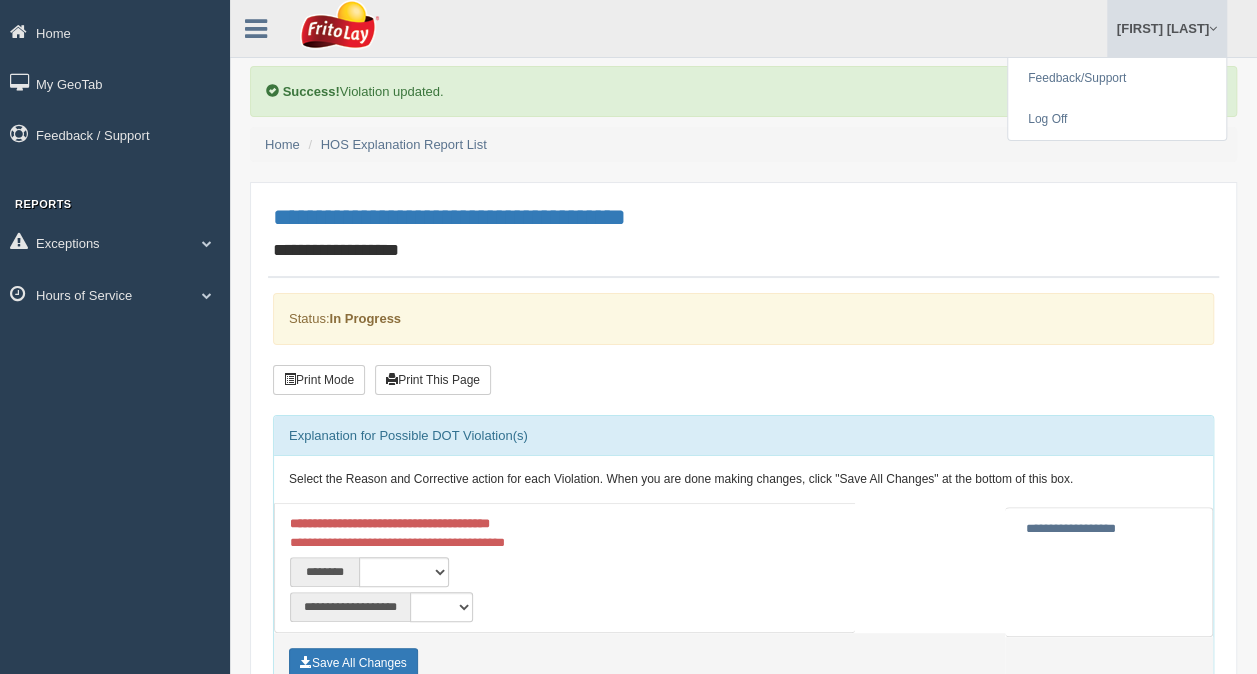 click at bounding box center [1213, 28] 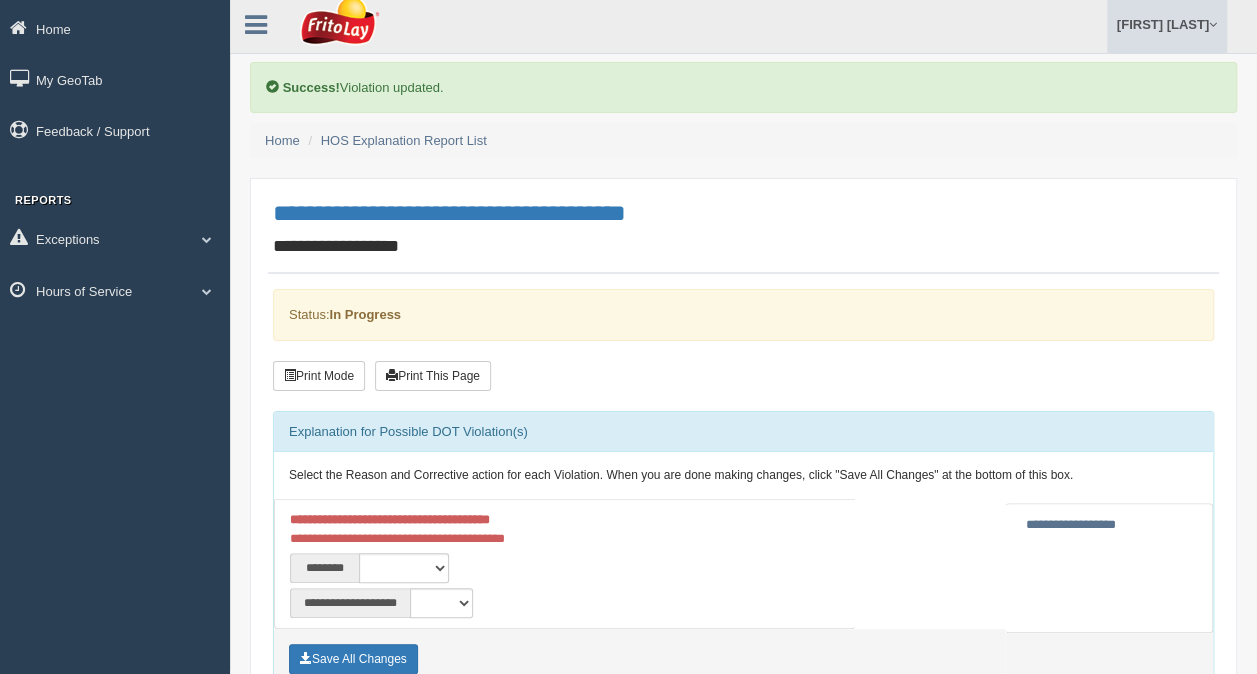 scroll, scrollTop: 0, scrollLeft: 0, axis: both 